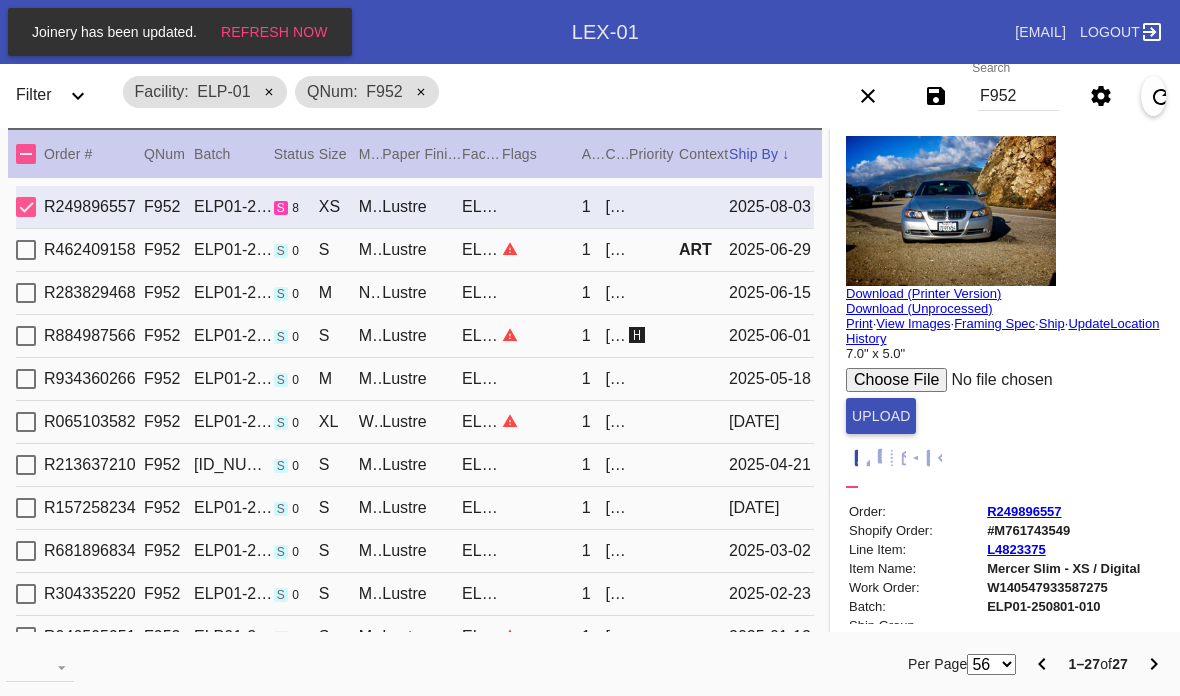 scroll, scrollTop: 0, scrollLeft: 0, axis: both 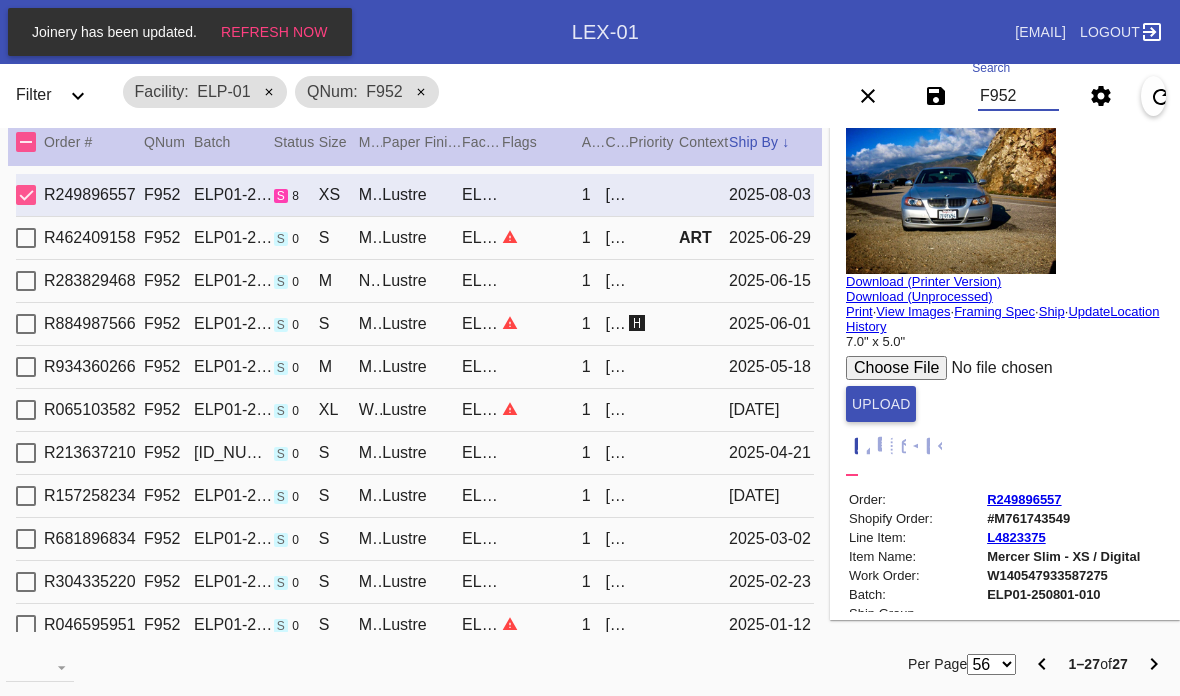 click on "F952" at bounding box center (1018, 96) 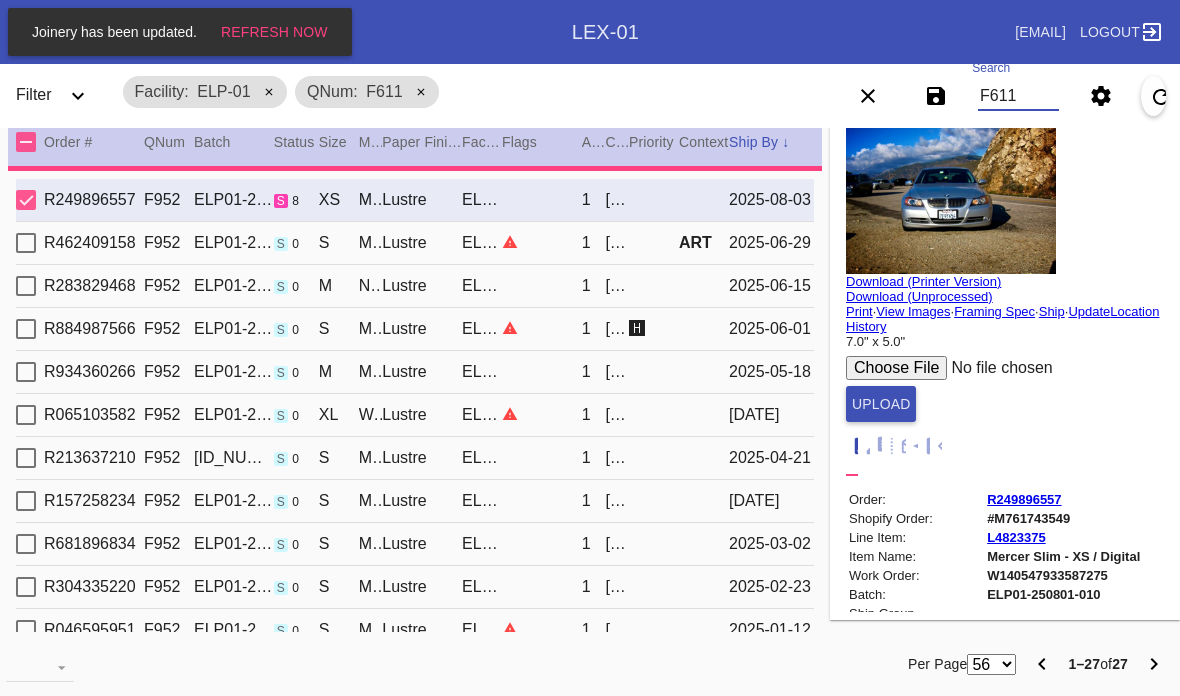 type on "F611" 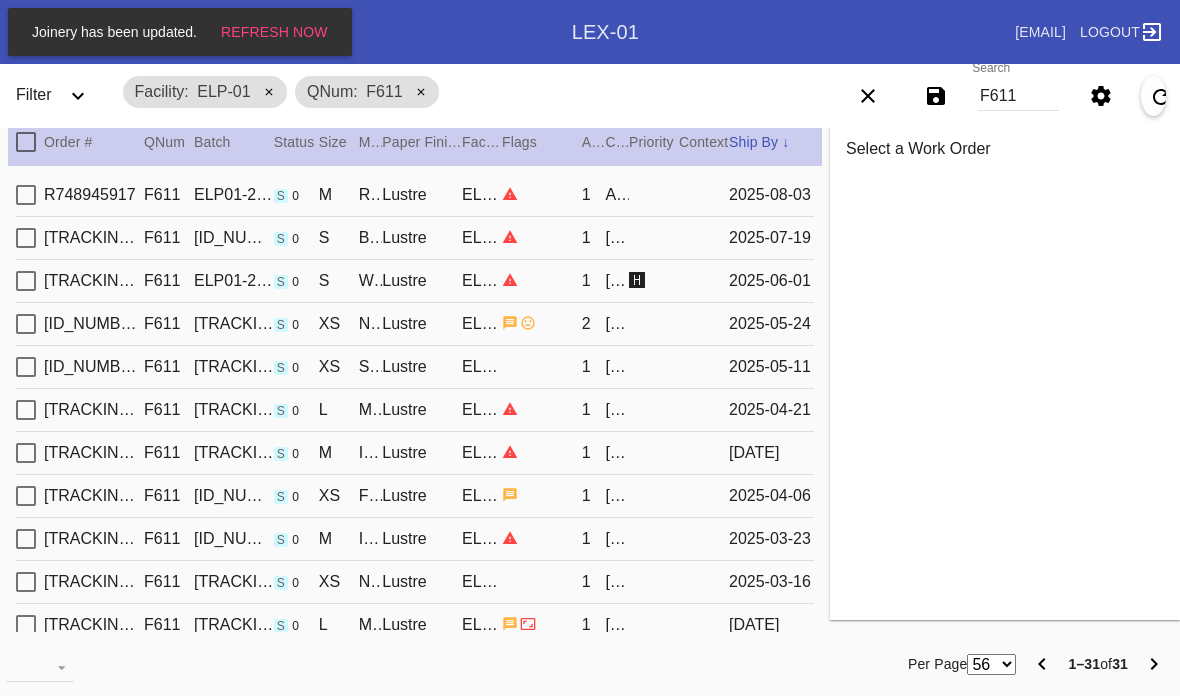 type on "3.0" 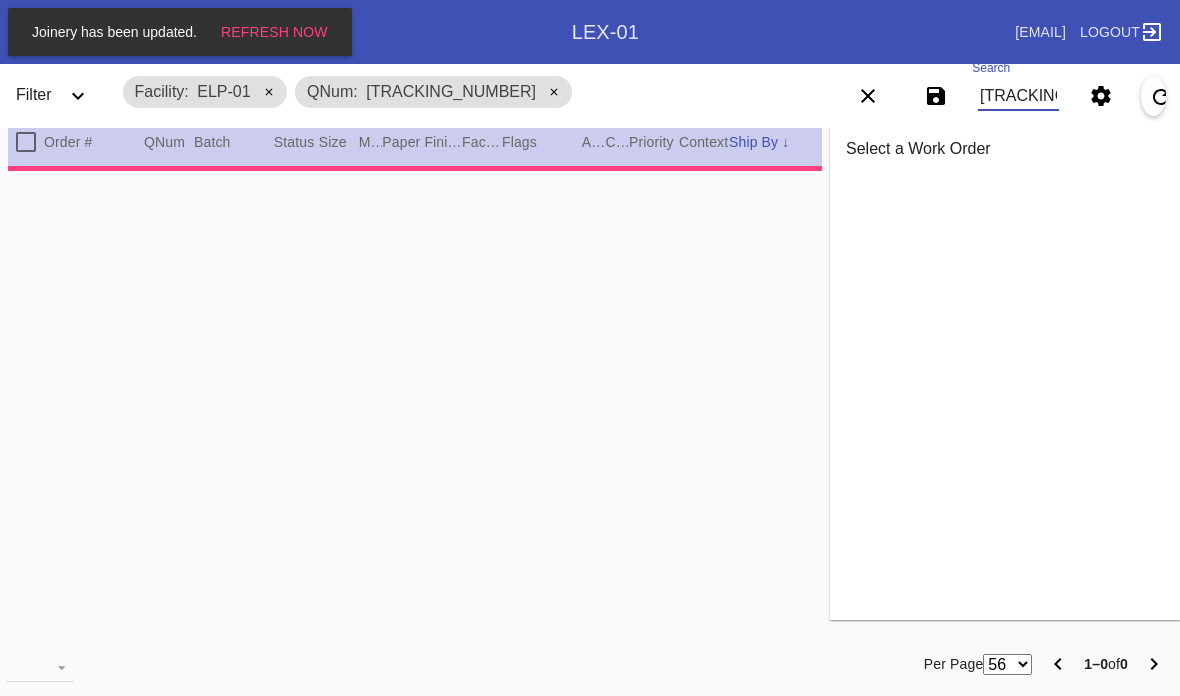type on "[TRACKING_NUMBER]" 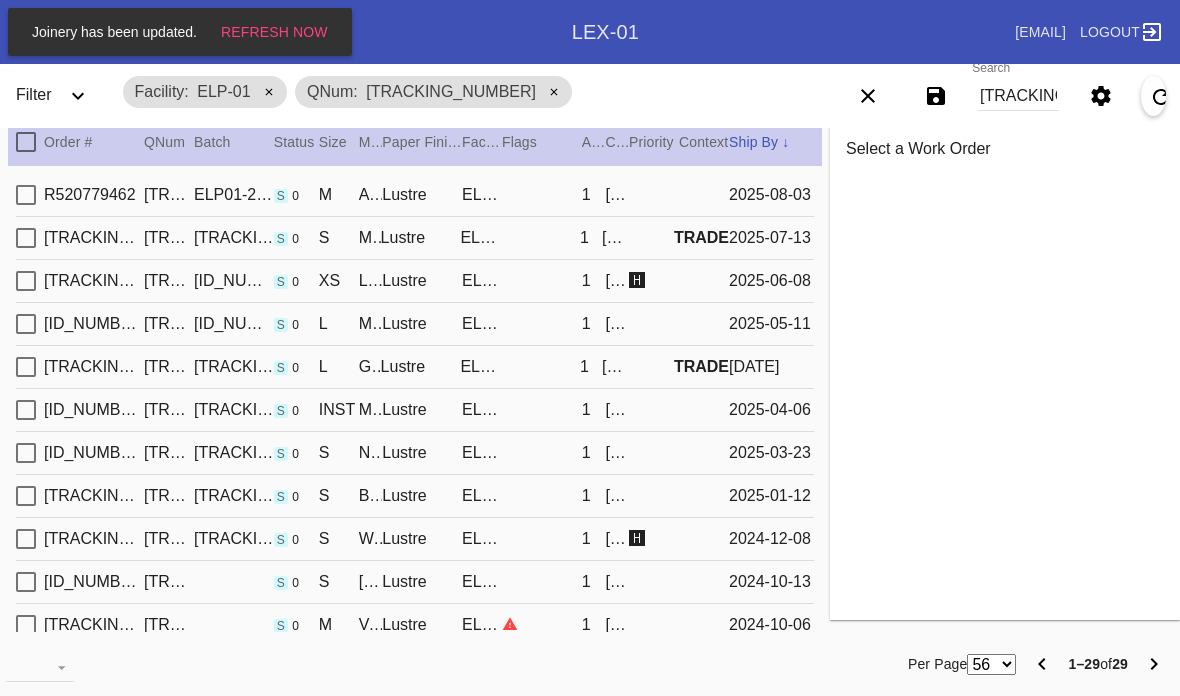 type on "9.375" 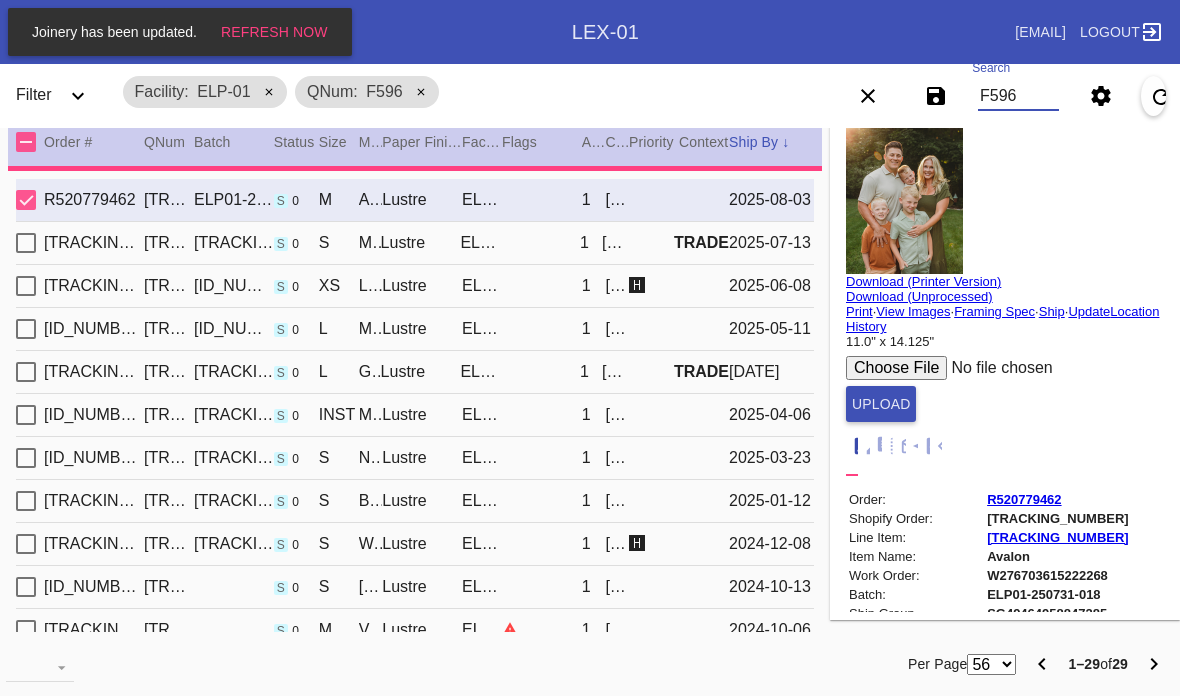 type on "F596" 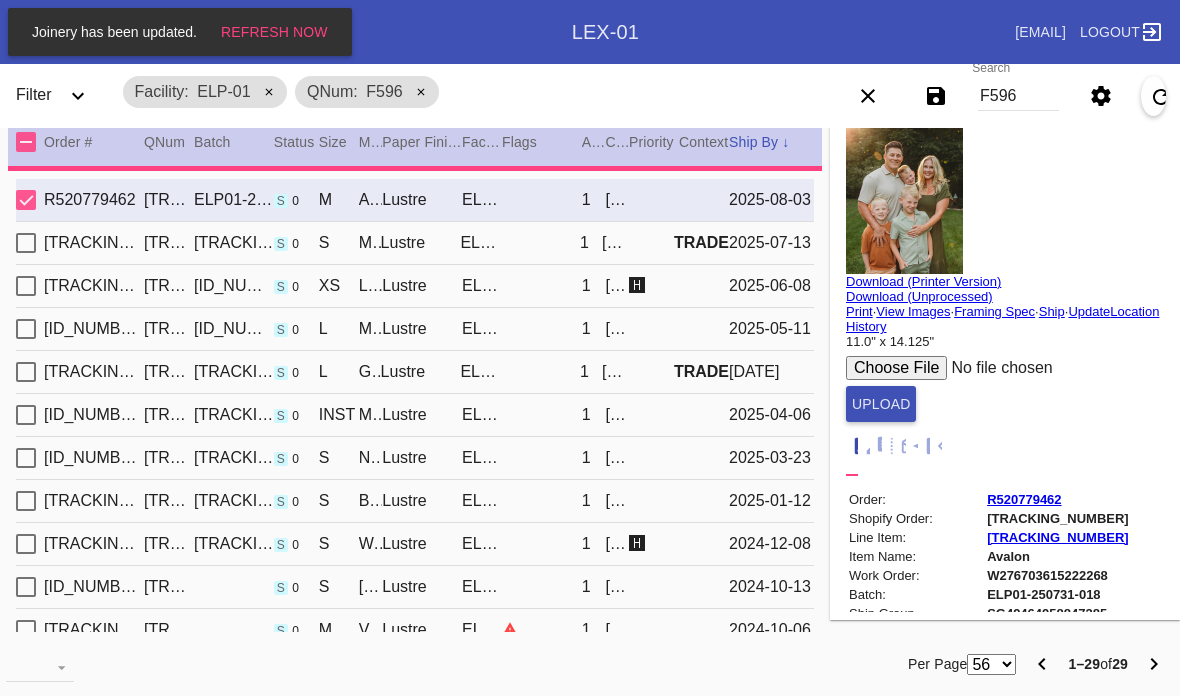 type 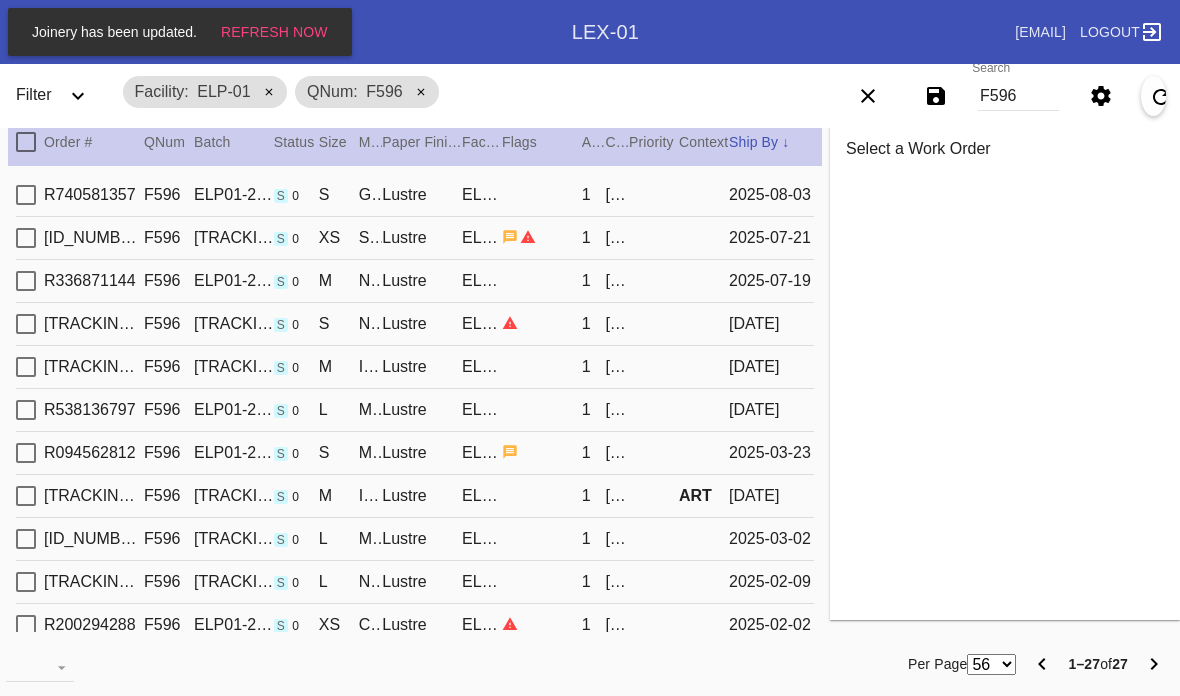 type on "7.0" 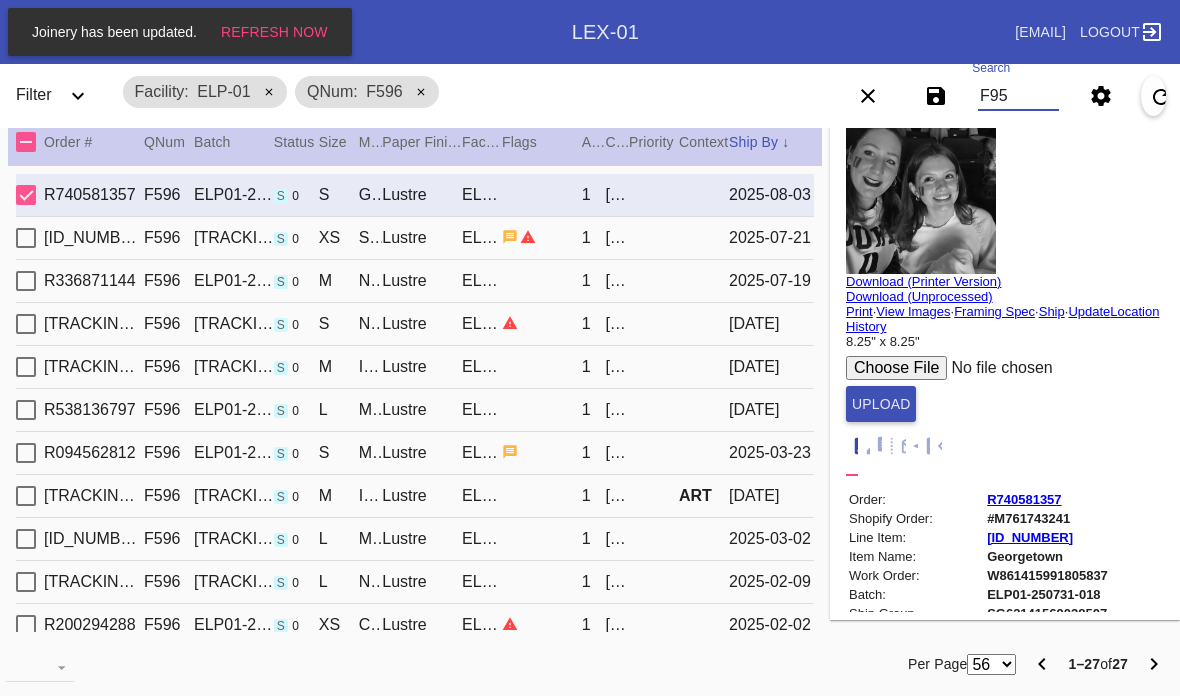 type on "F959" 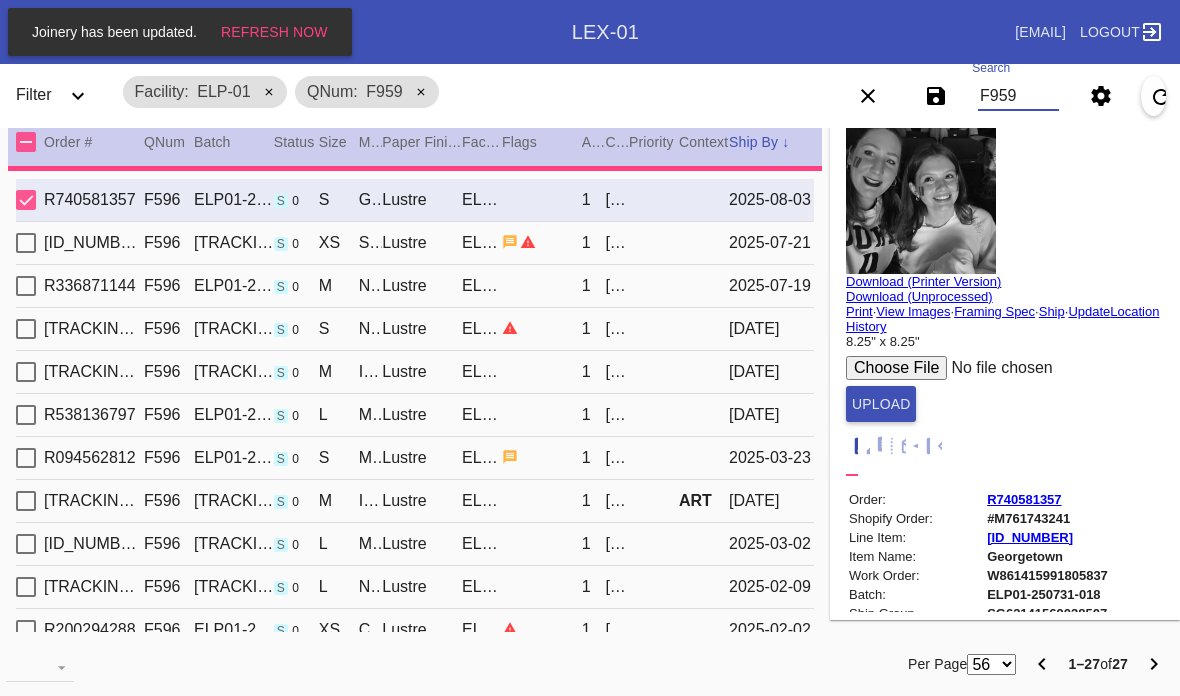 type 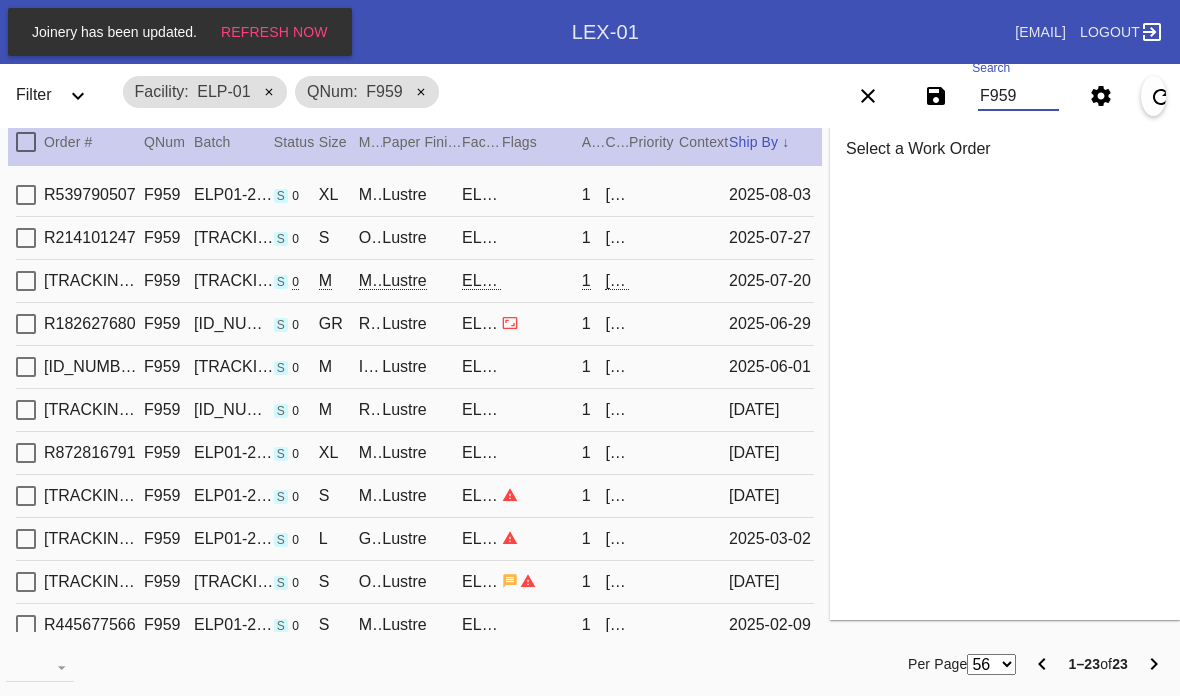 type on "3.0" 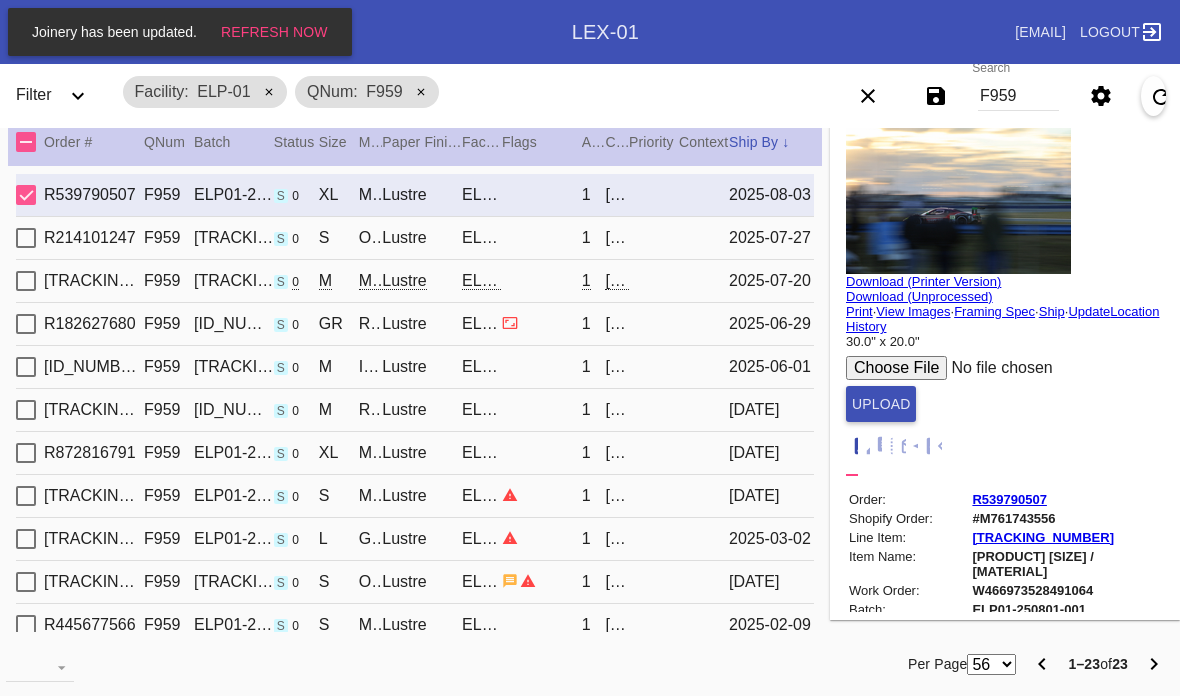 click on "F959" at bounding box center (1018, 96) 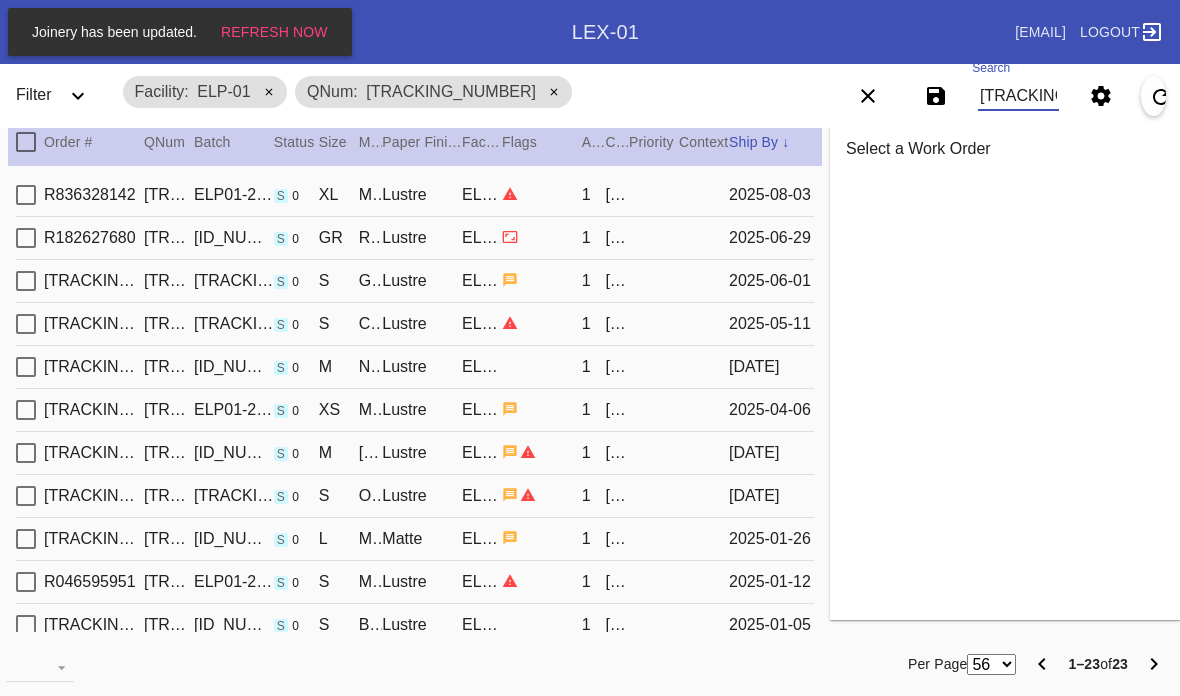 type on "[TRACKING_NUMBER]" 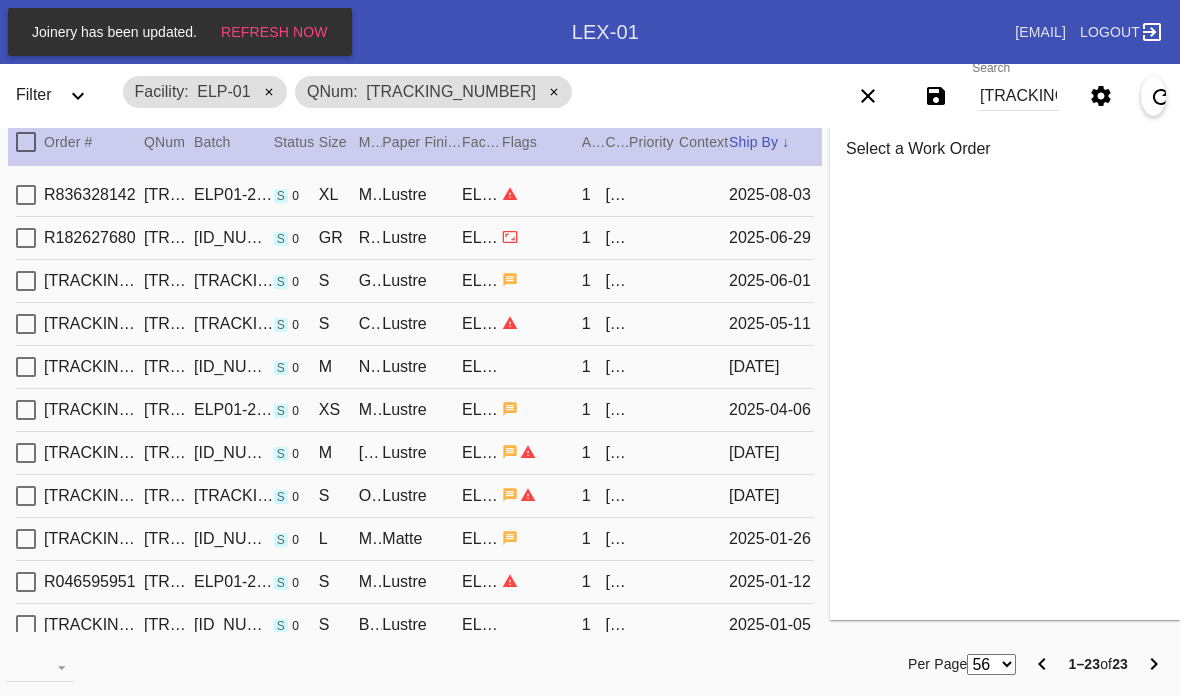 type on "3.0" 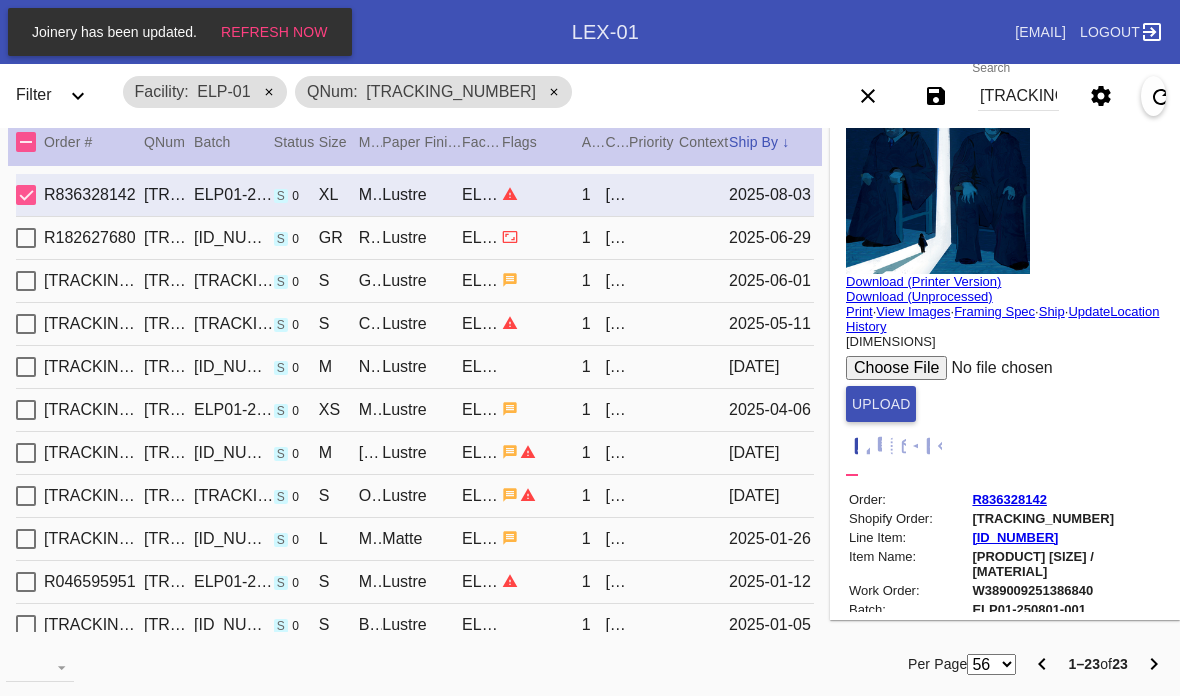 click on "[TRACKING_NUMBER]" at bounding box center (1018, 96) 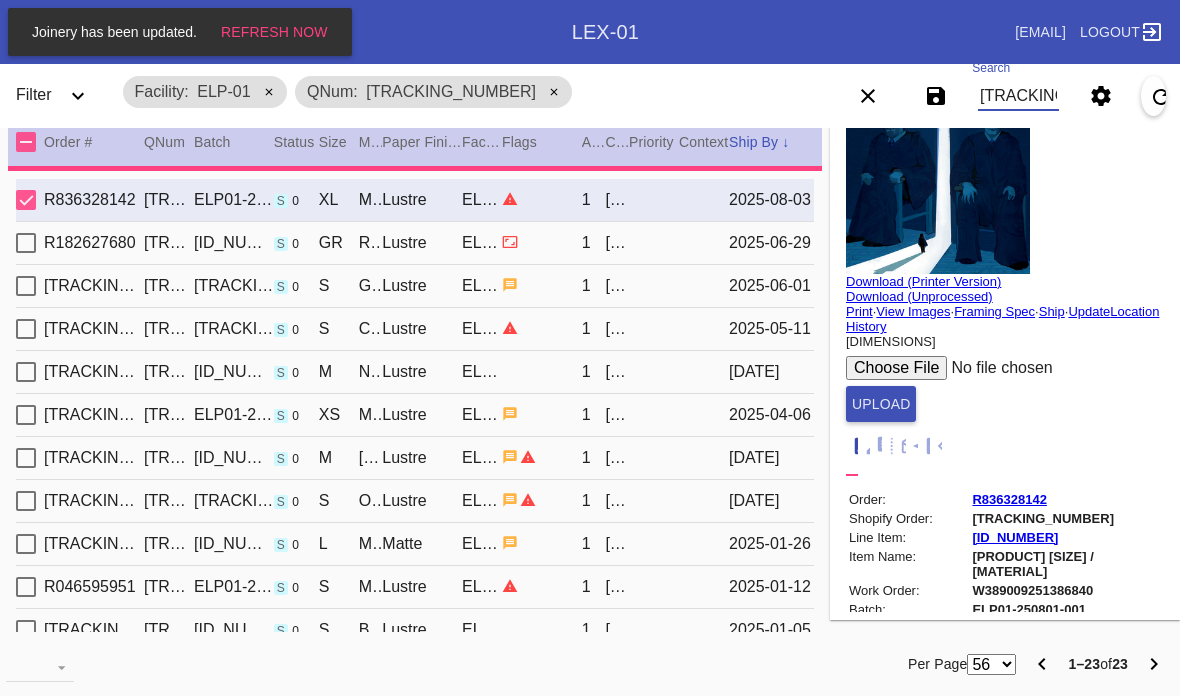 type on "[TRACKING_NUMBER]" 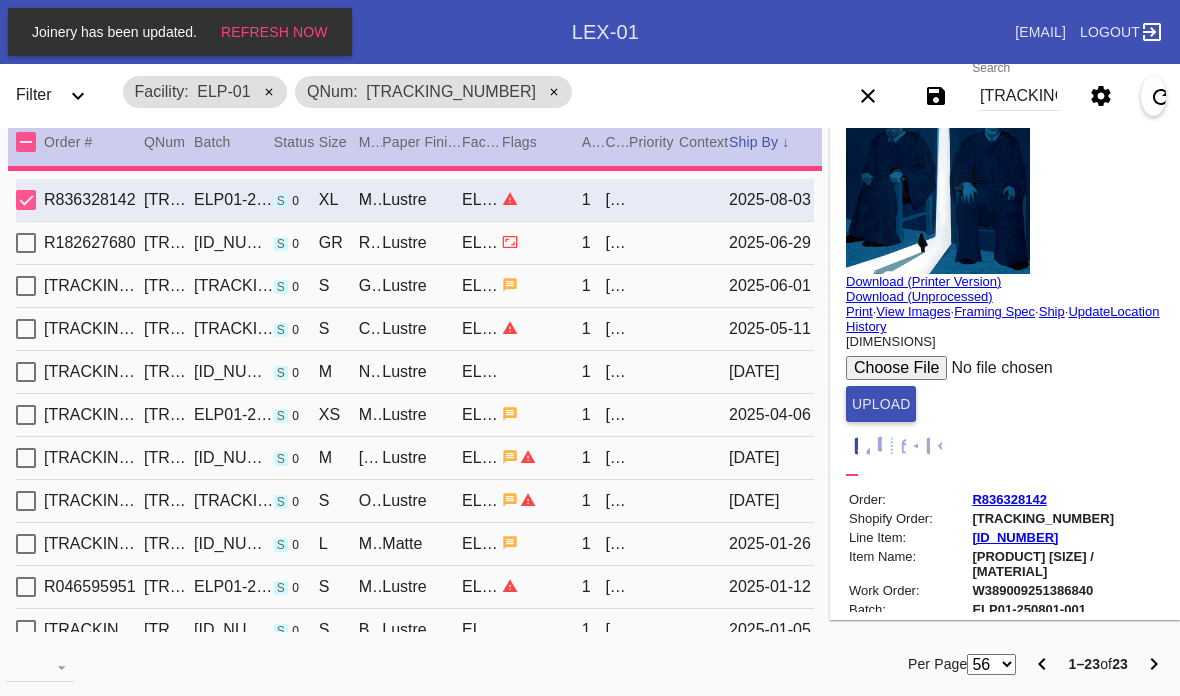 type 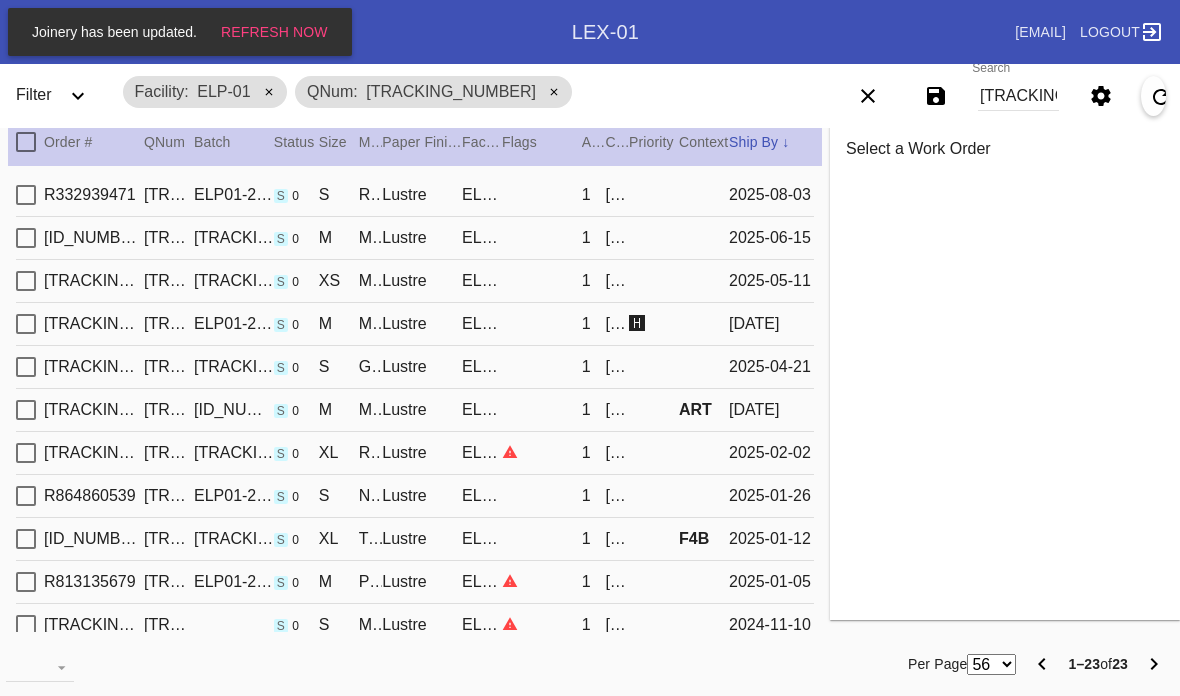 type on "7.25" 